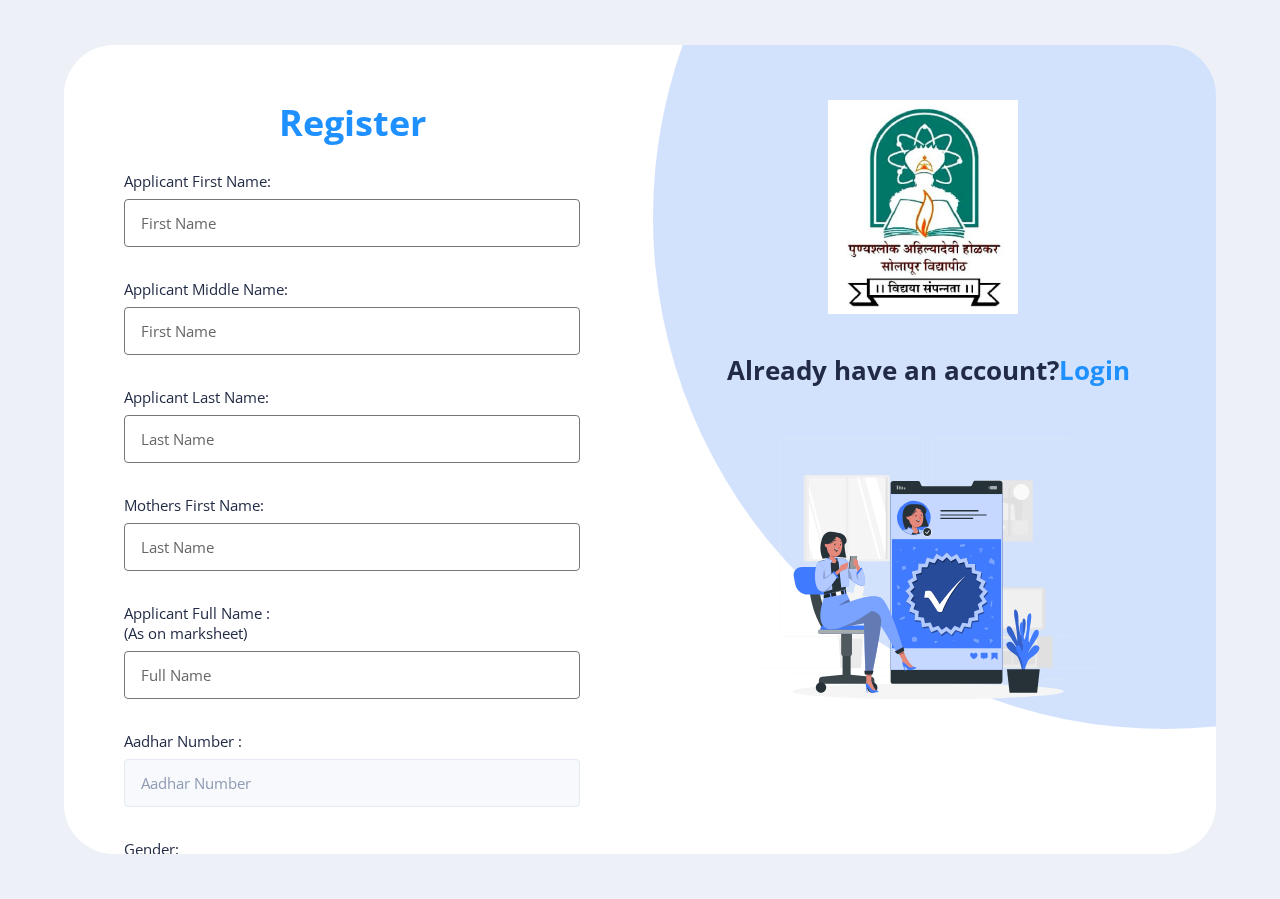 select 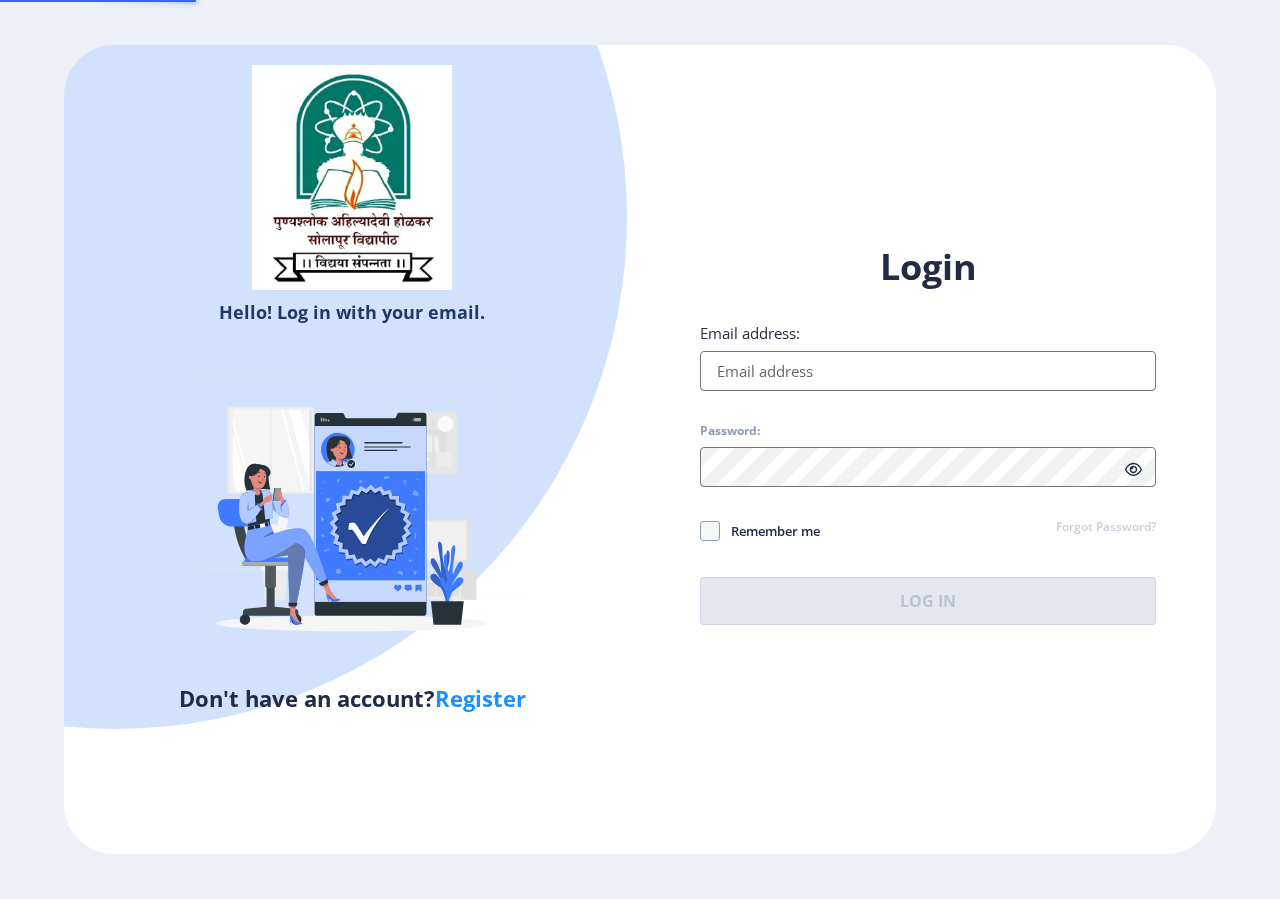 type on "[EMAIL_ADDRESS][DOMAIN_NAME]" 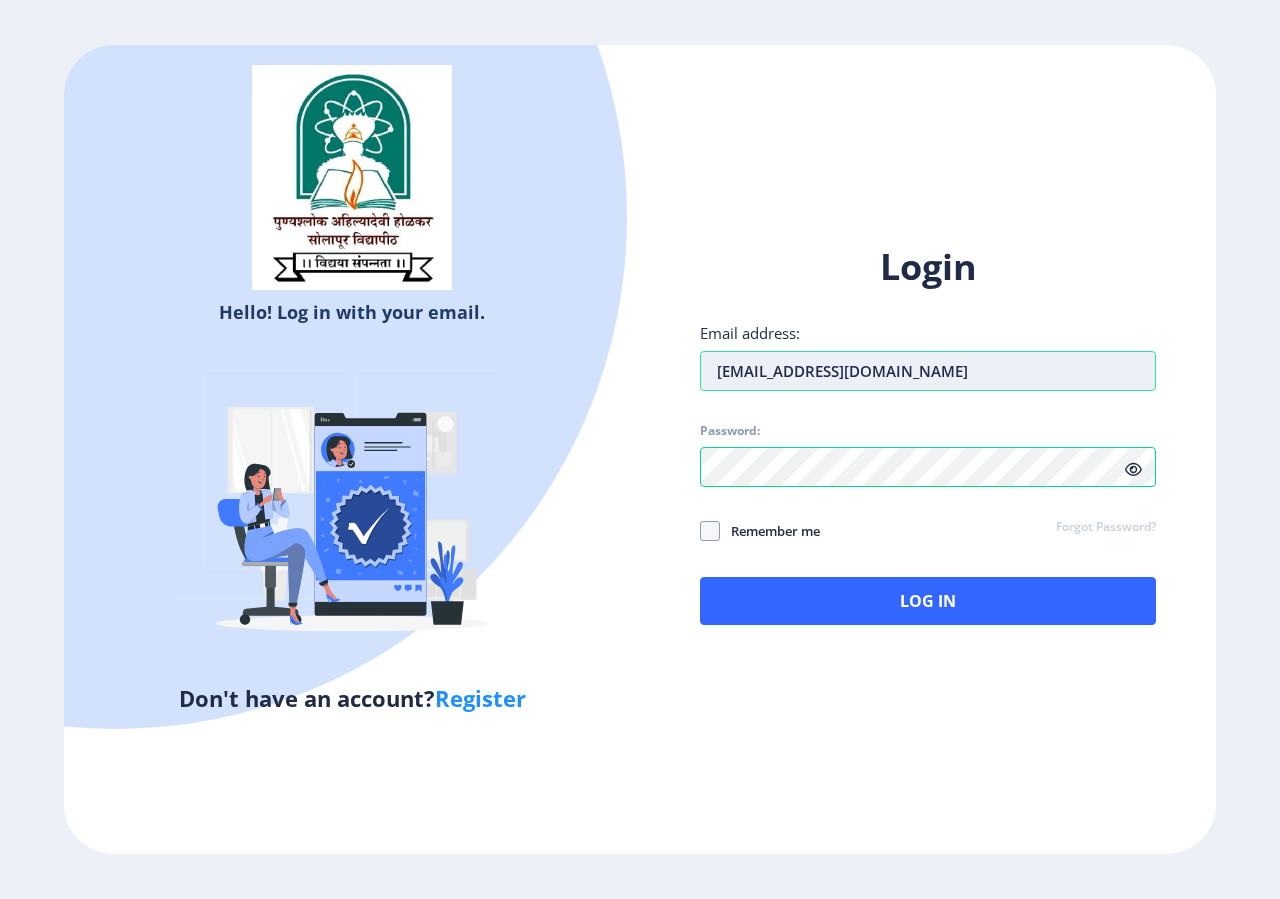 click on "[EMAIL_ADDRESS][DOMAIN_NAME]" at bounding box center [928, 371] 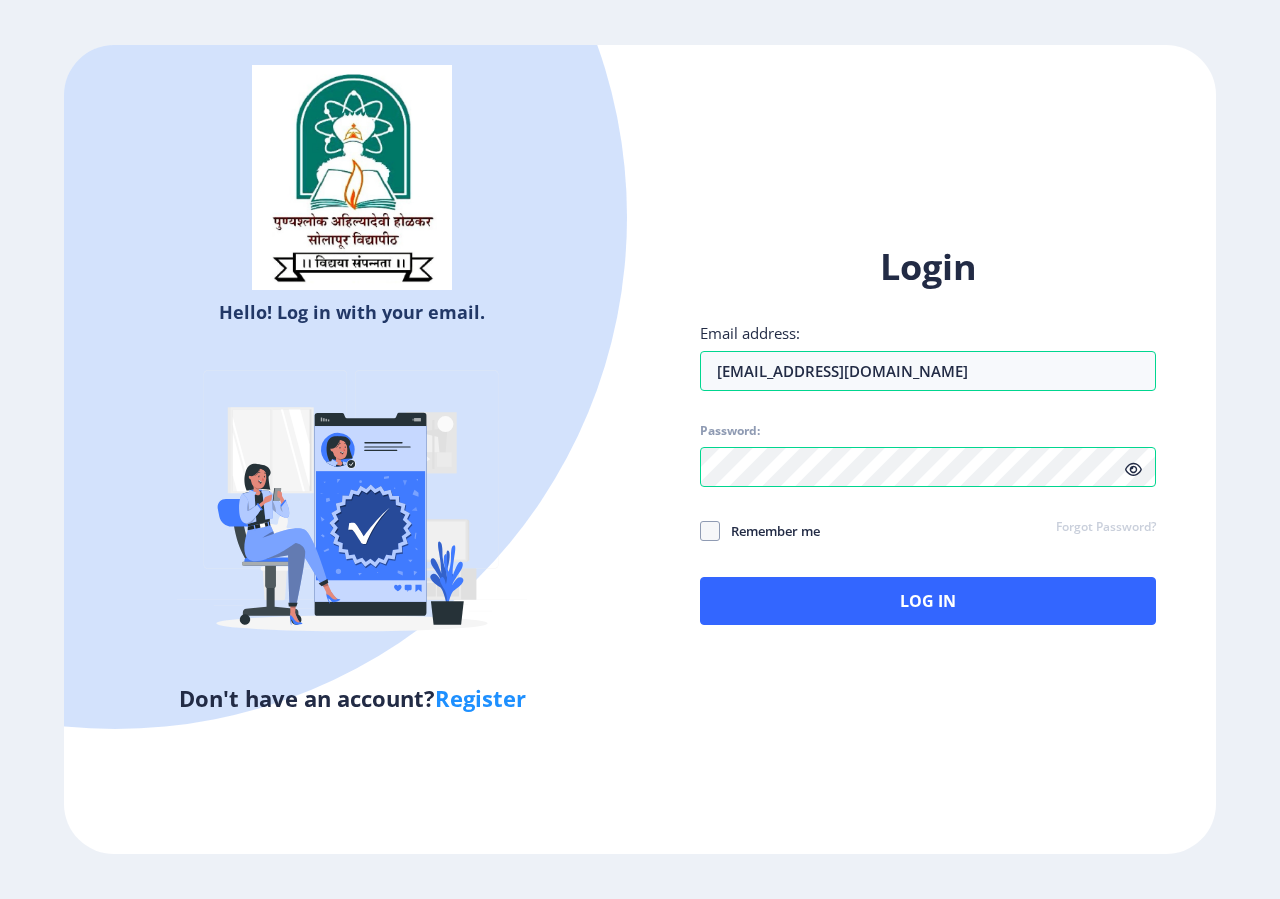 click 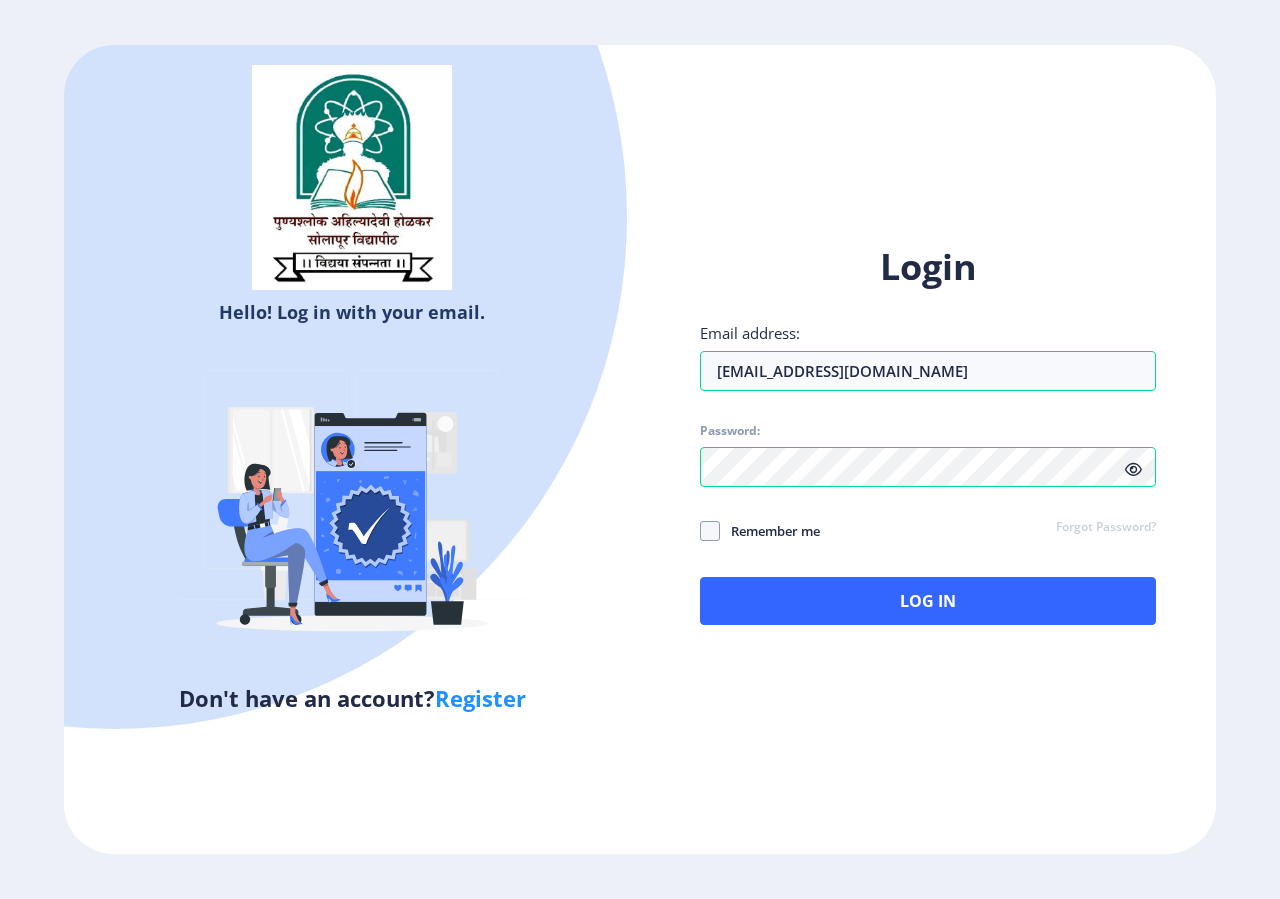 click 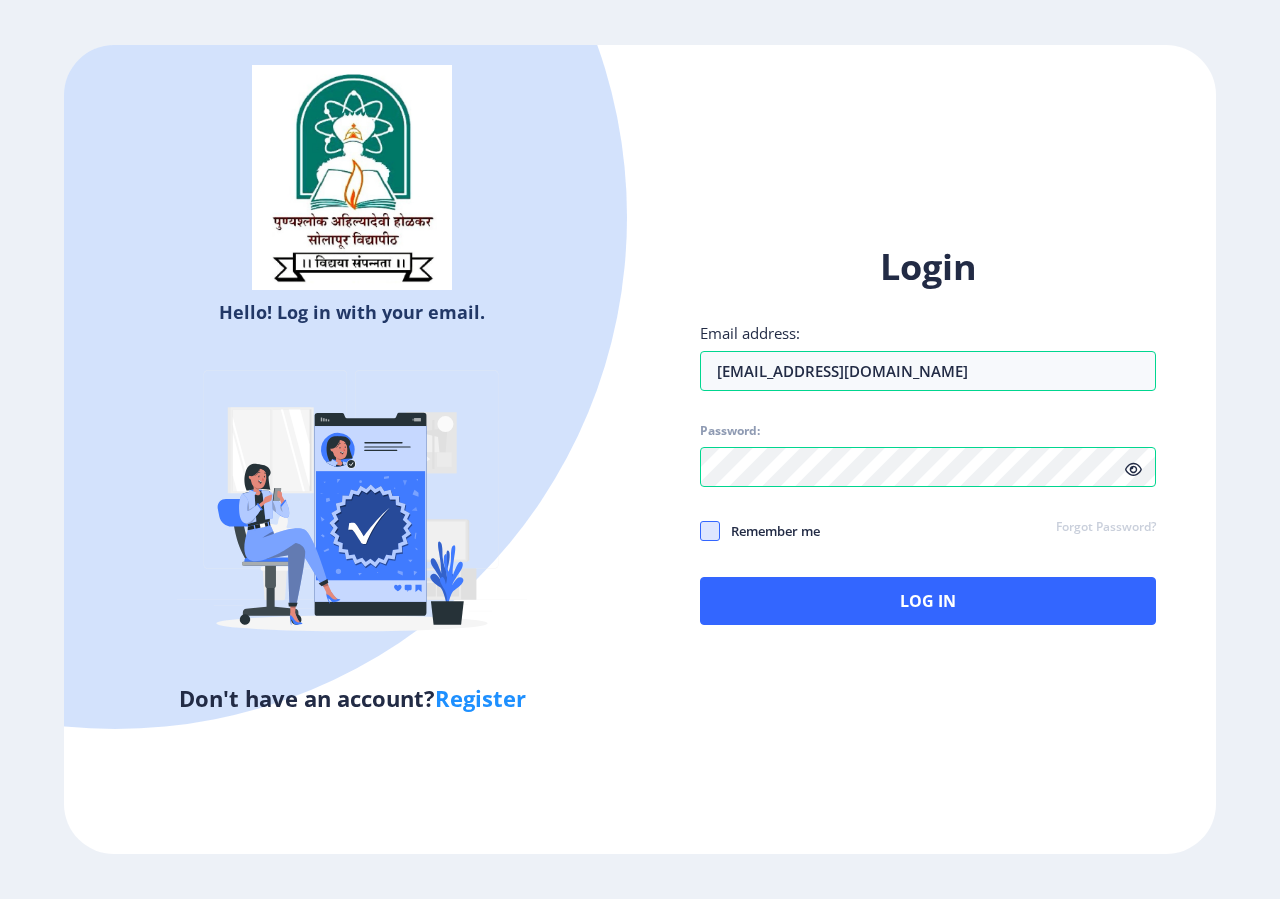 click 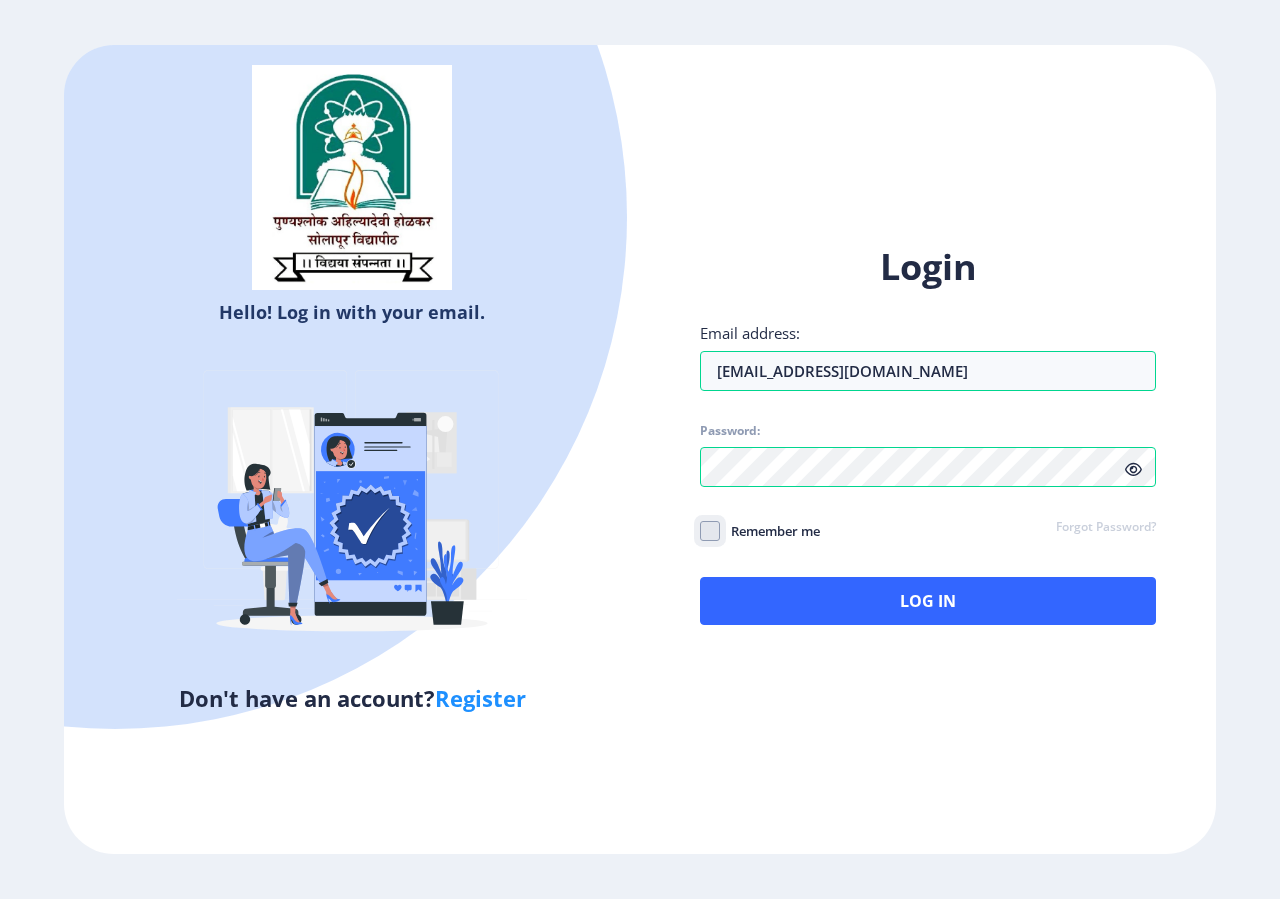 click on "Remember me" 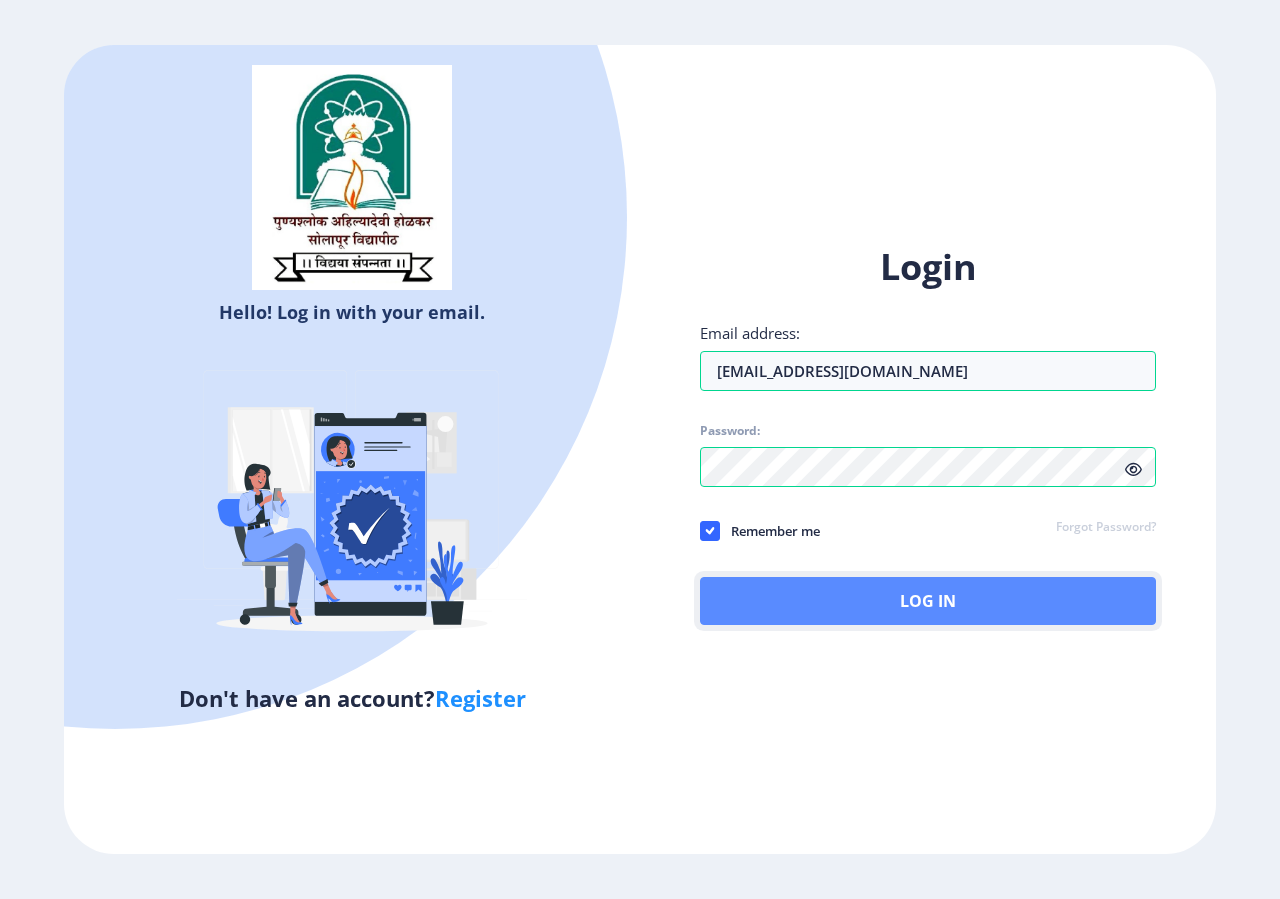 click on "Log In" 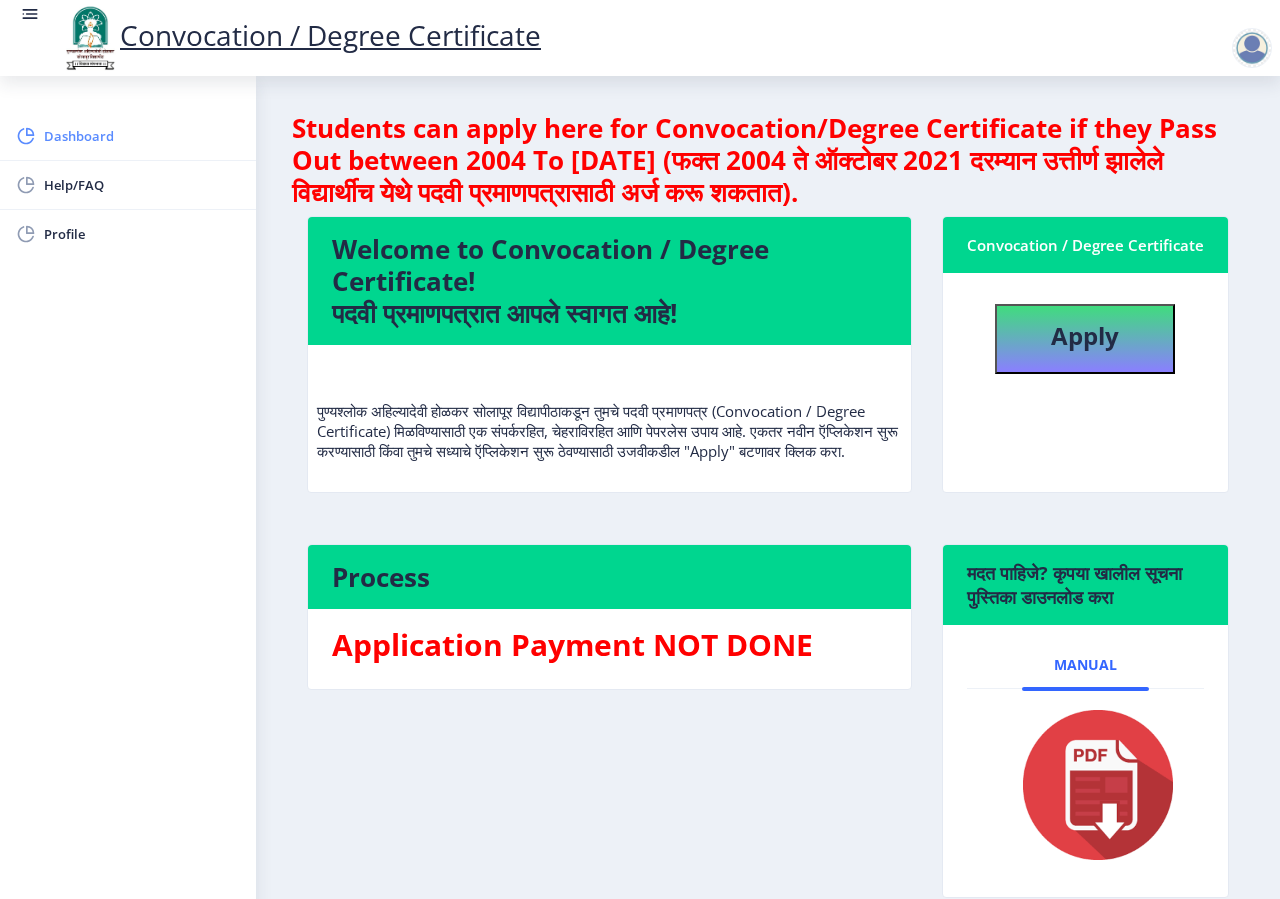 click on "Dashboard" 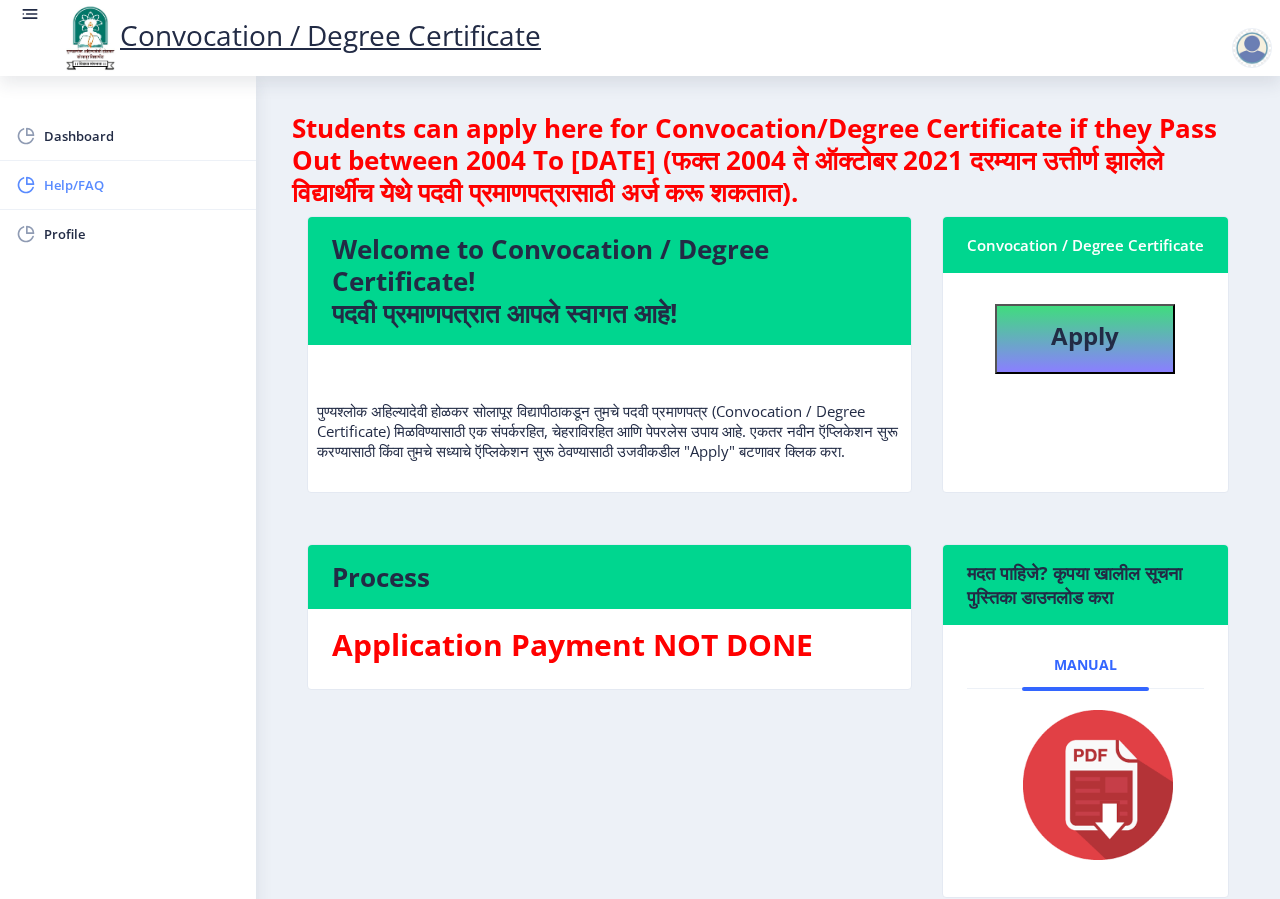 click on "Help/FAQ" 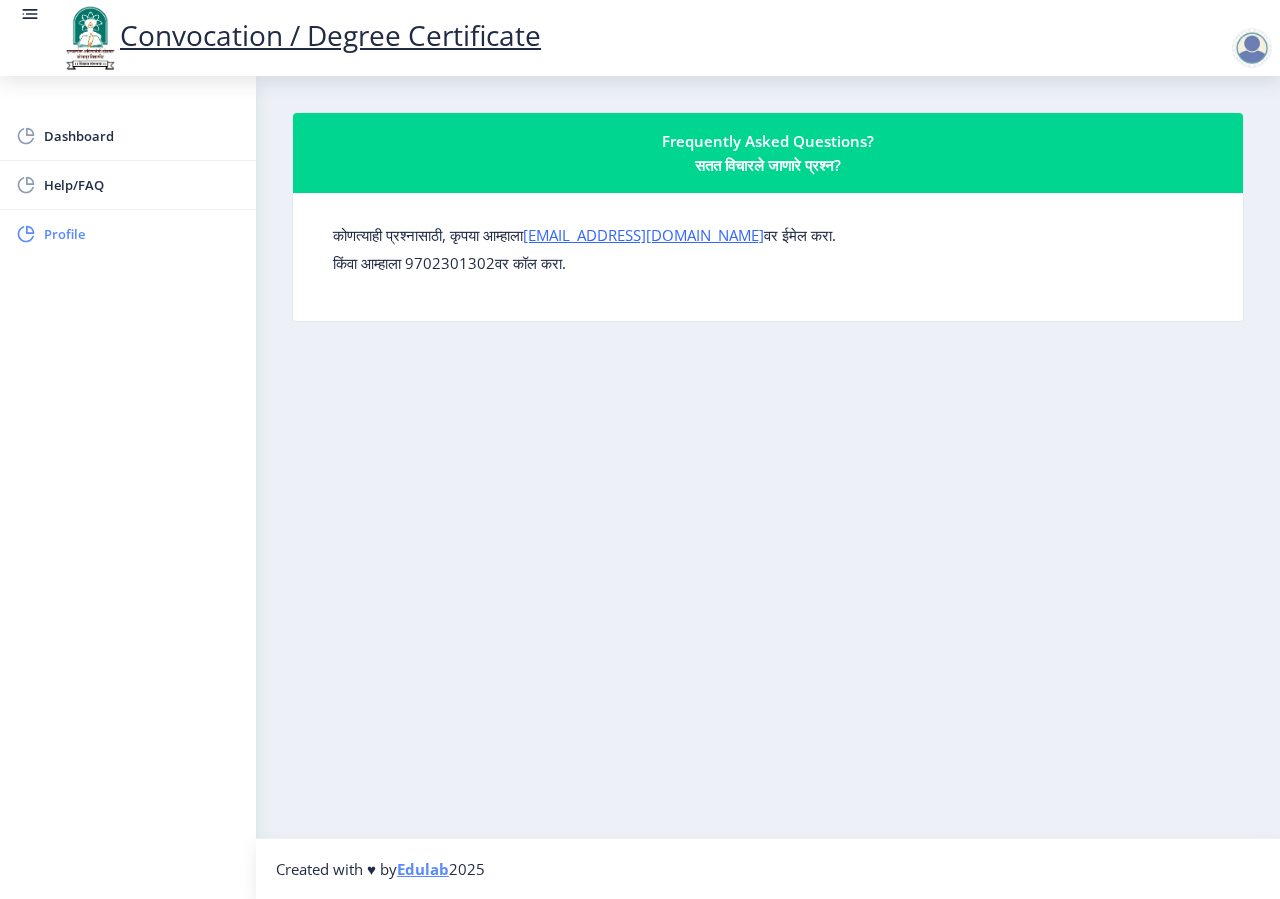 click on "Profile" 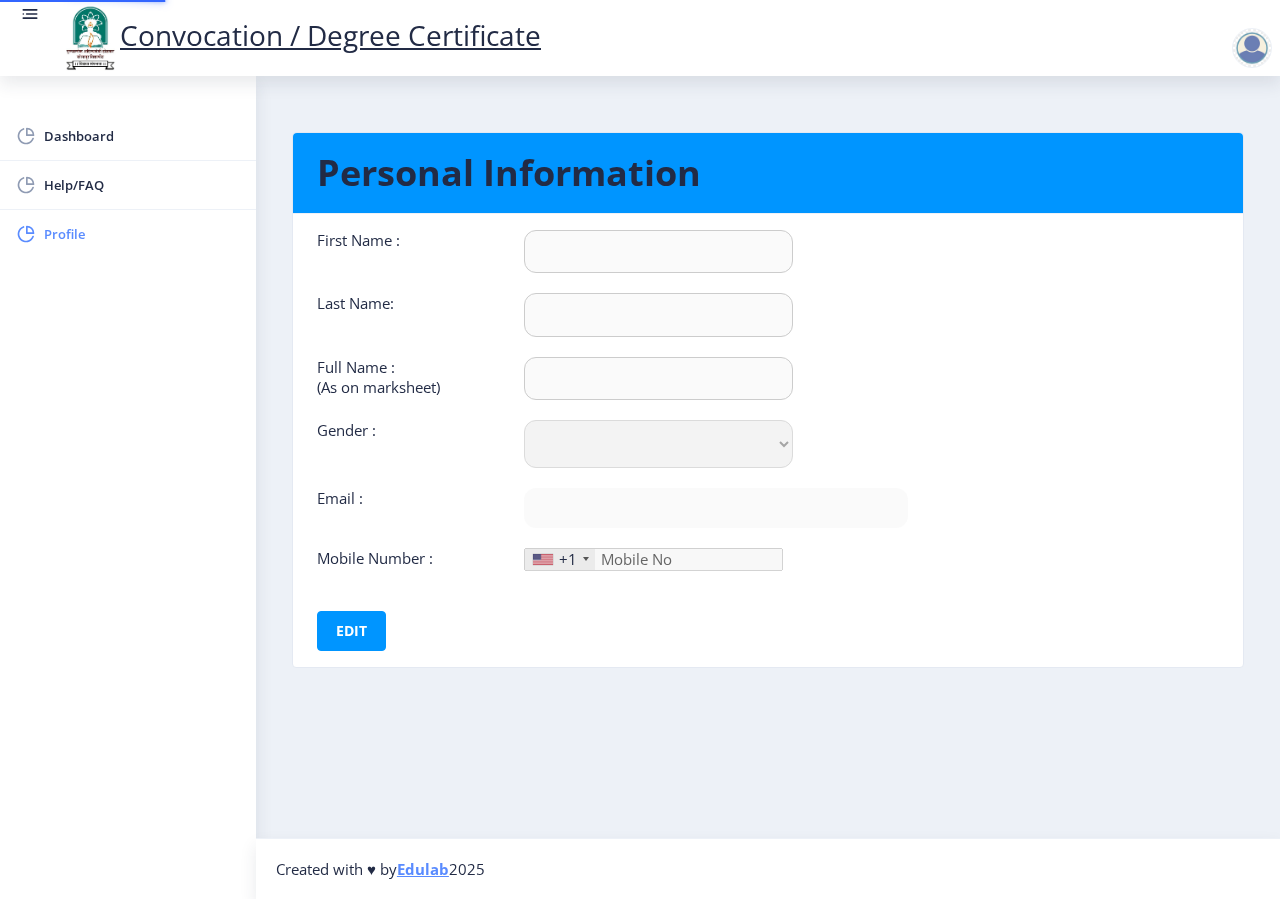 type on "[PERSON_NAME]" 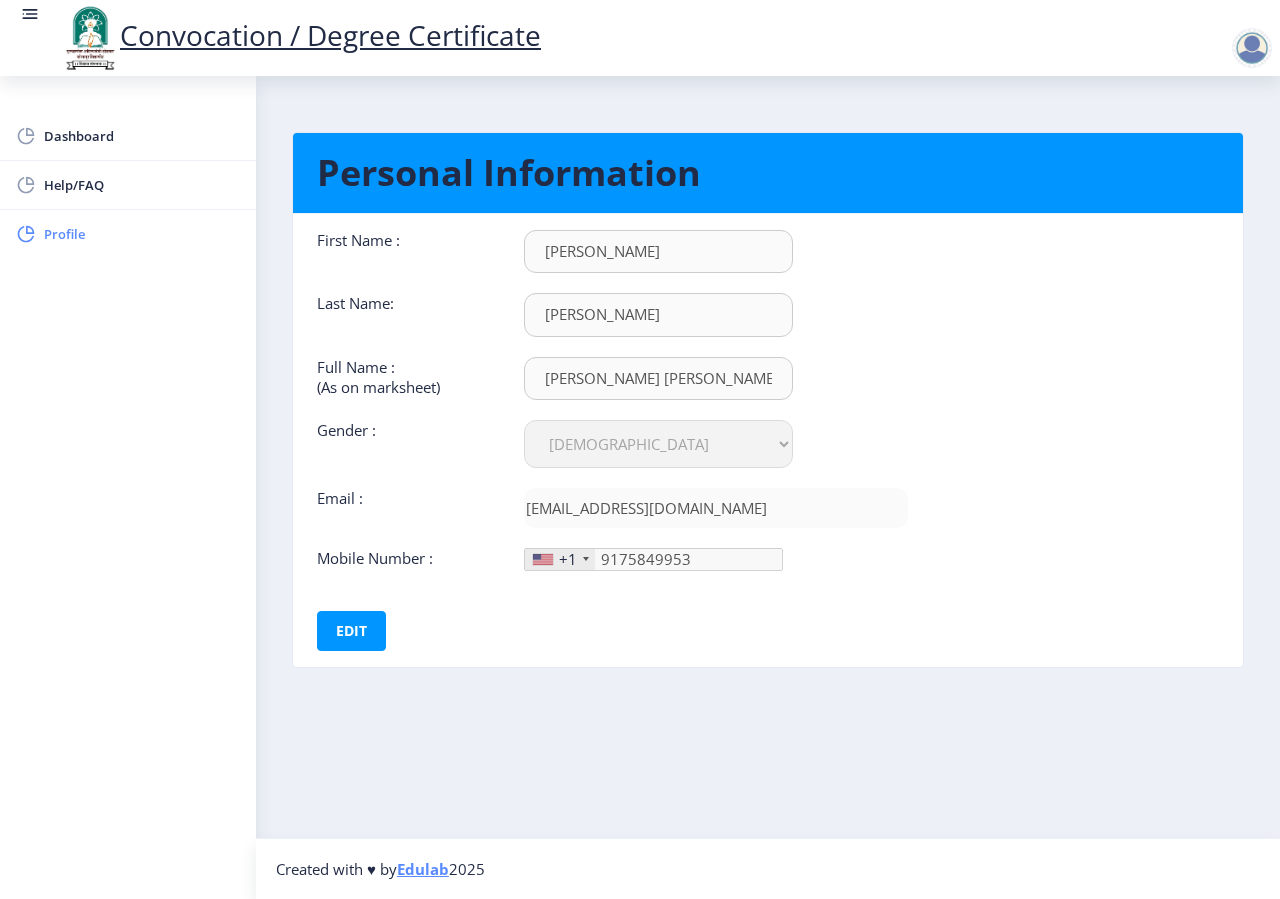 click on "Profile" 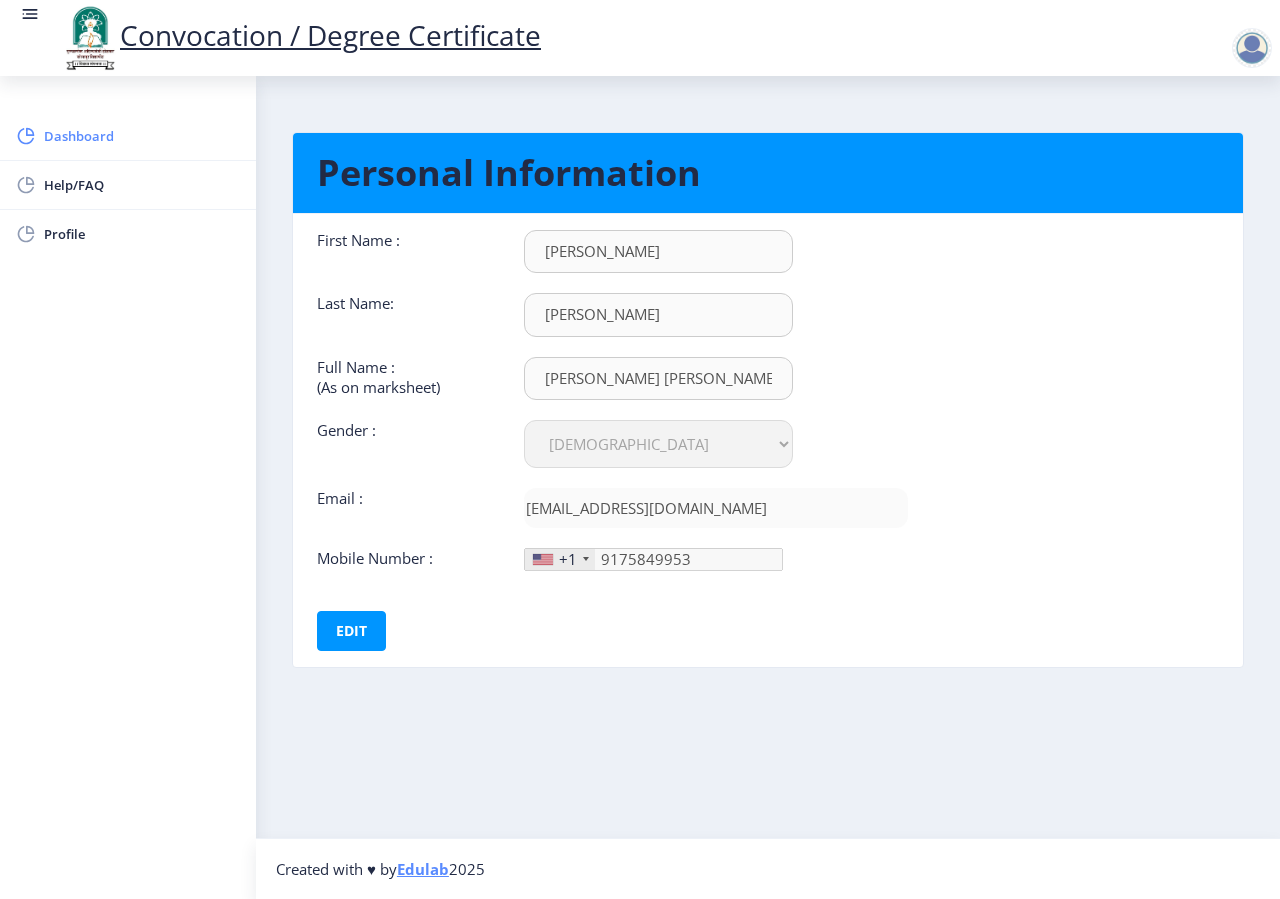 click on "Dashboard" 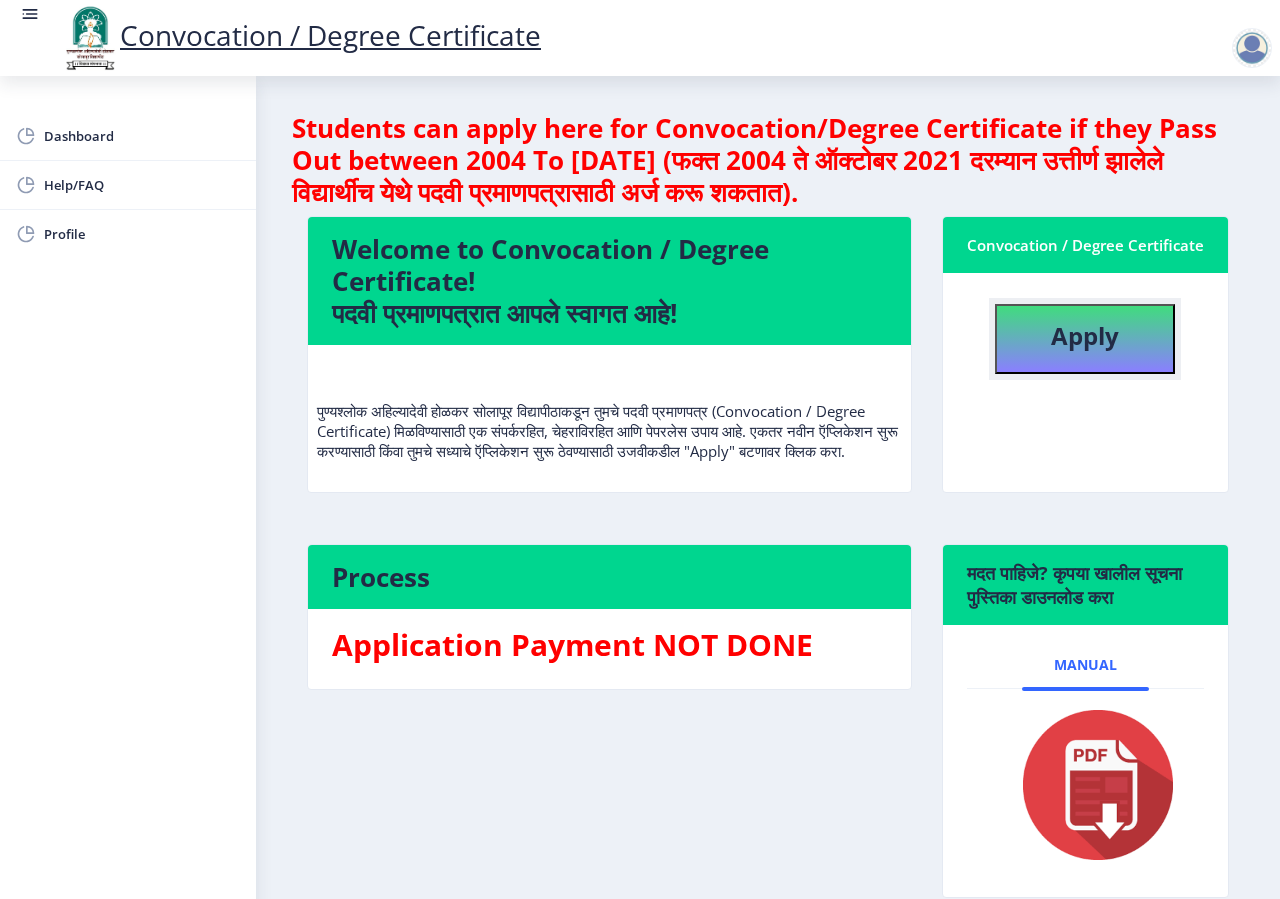click on "Apply" 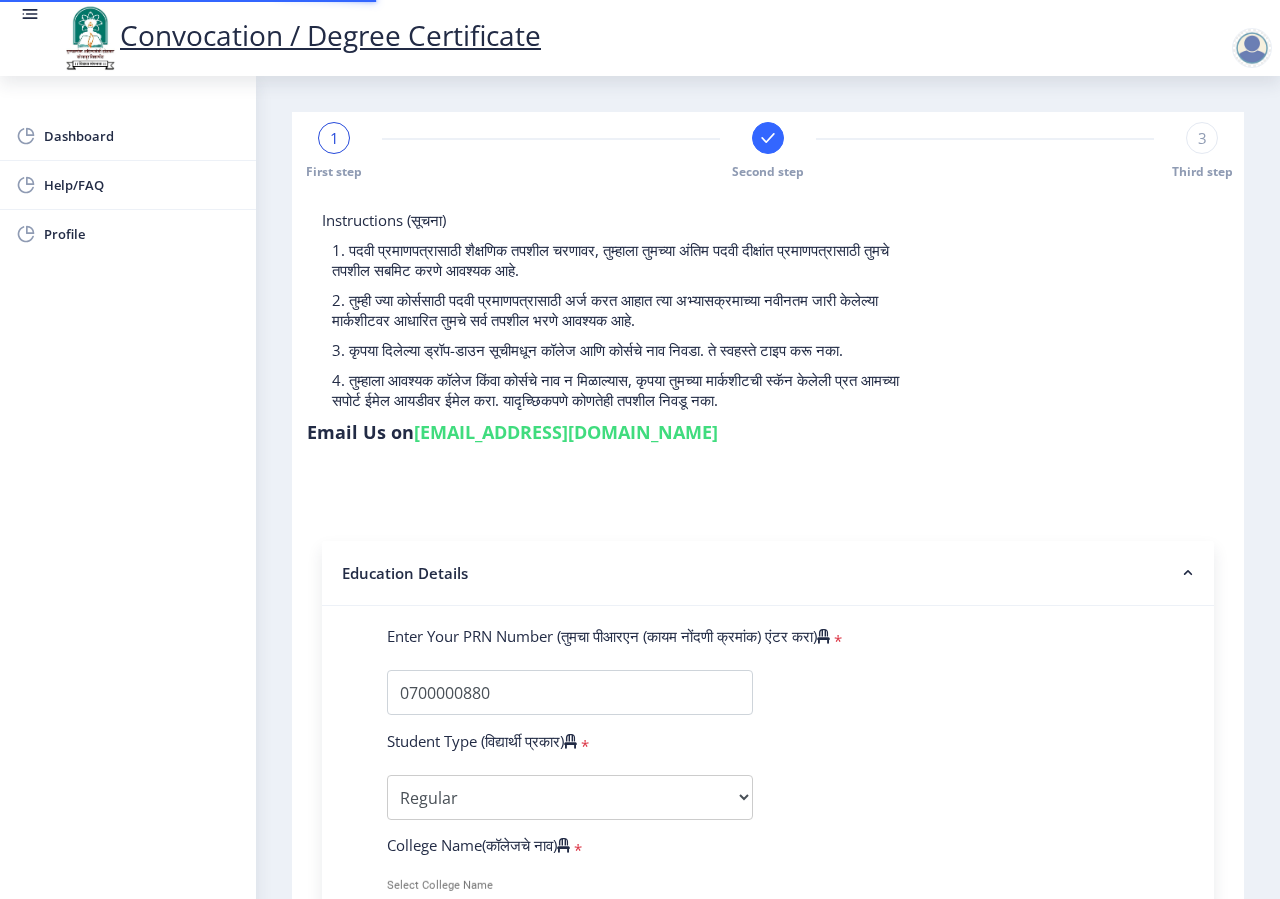 select 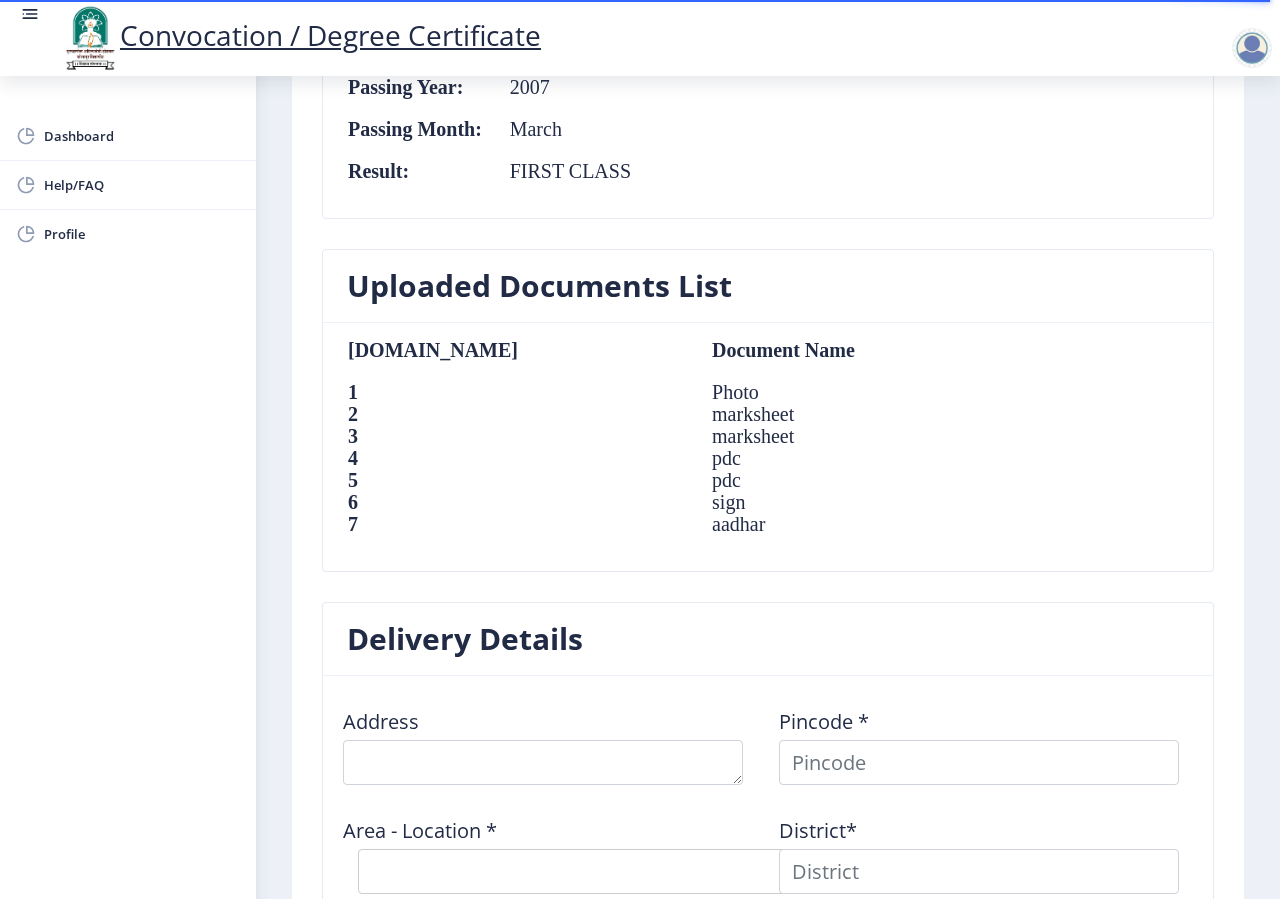 scroll, scrollTop: 1495, scrollLeft: 0, axis: vertical 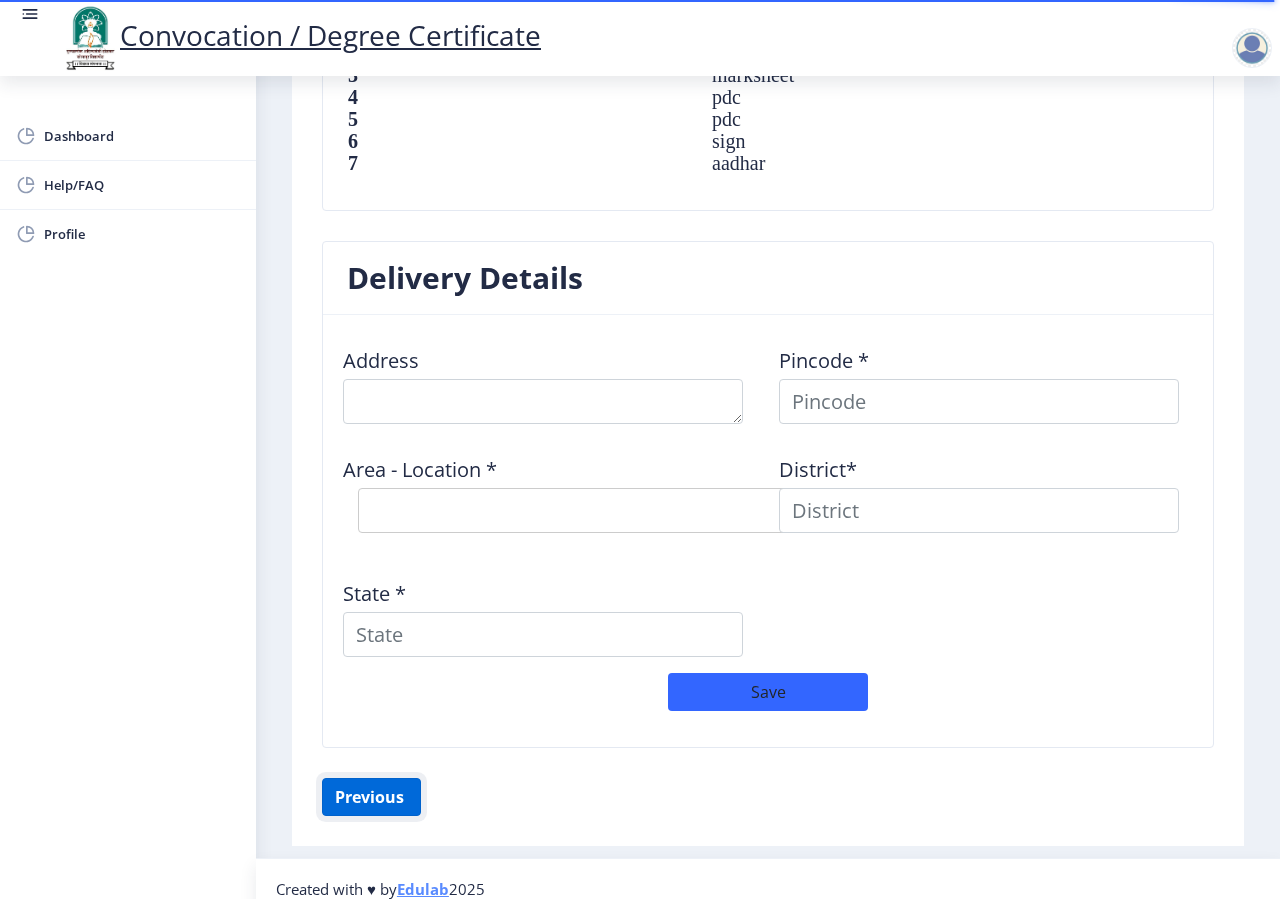 click on "Previous ‍" 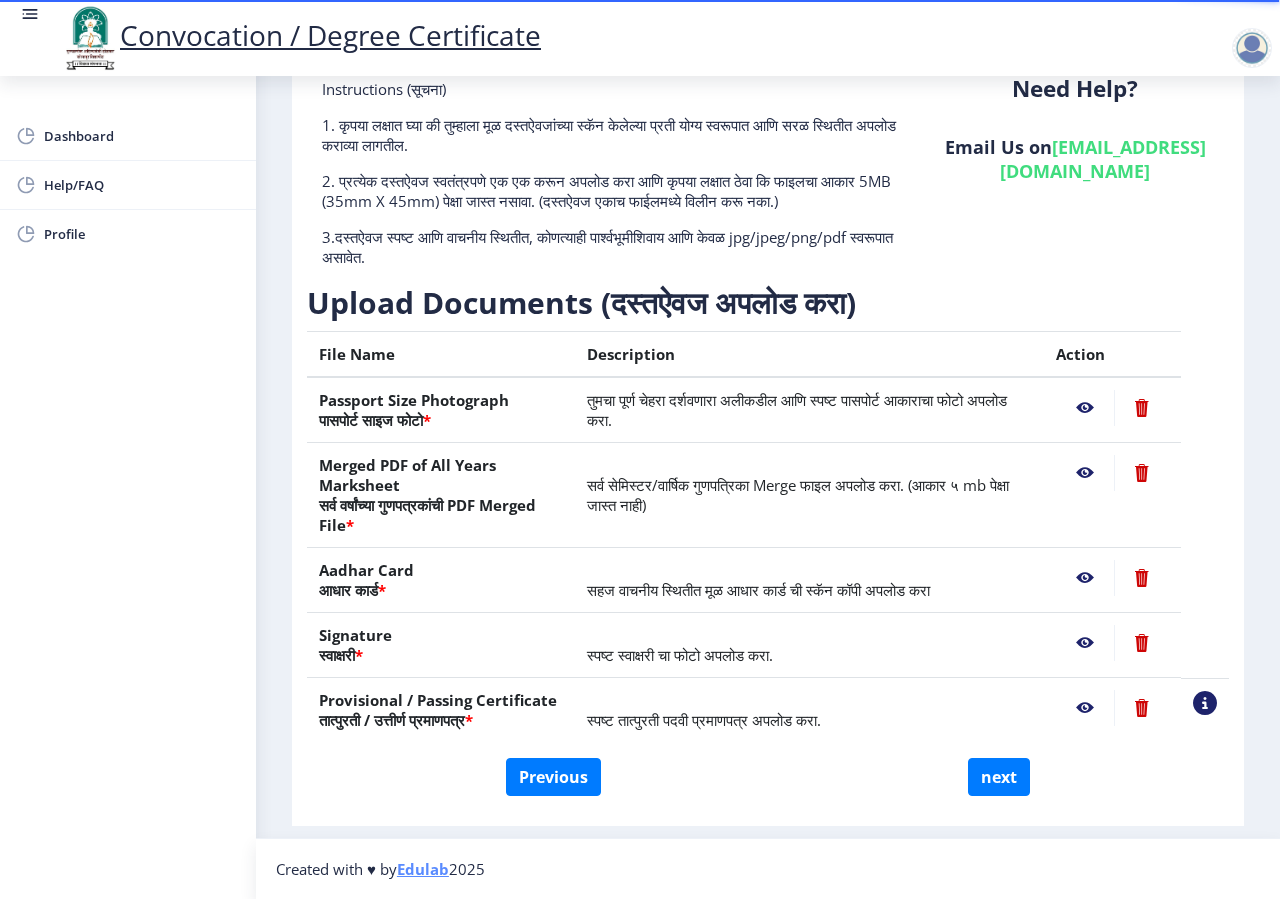 scroll, scrollTop: 171, scrollLeft: 0, axis: vertical 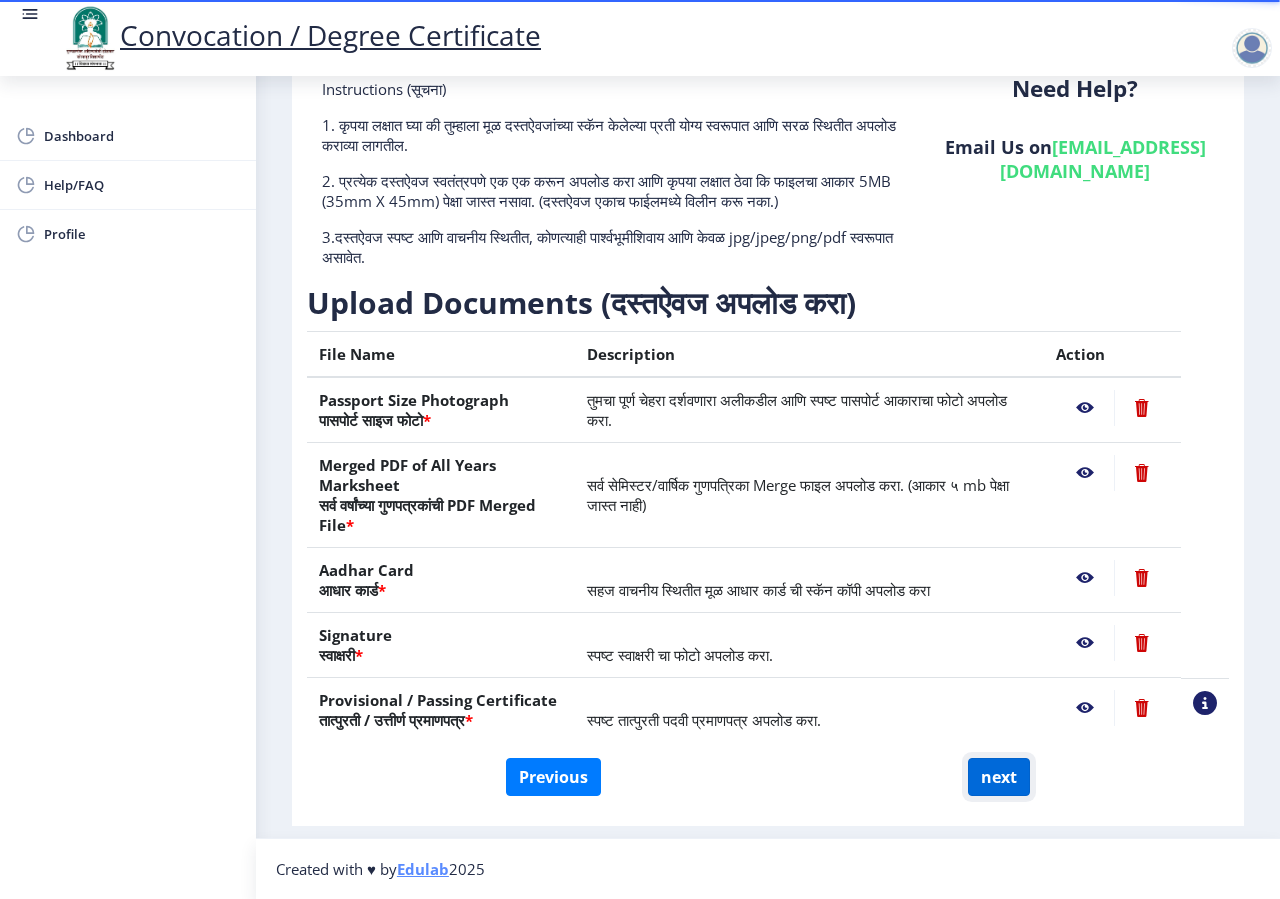 click on "next" 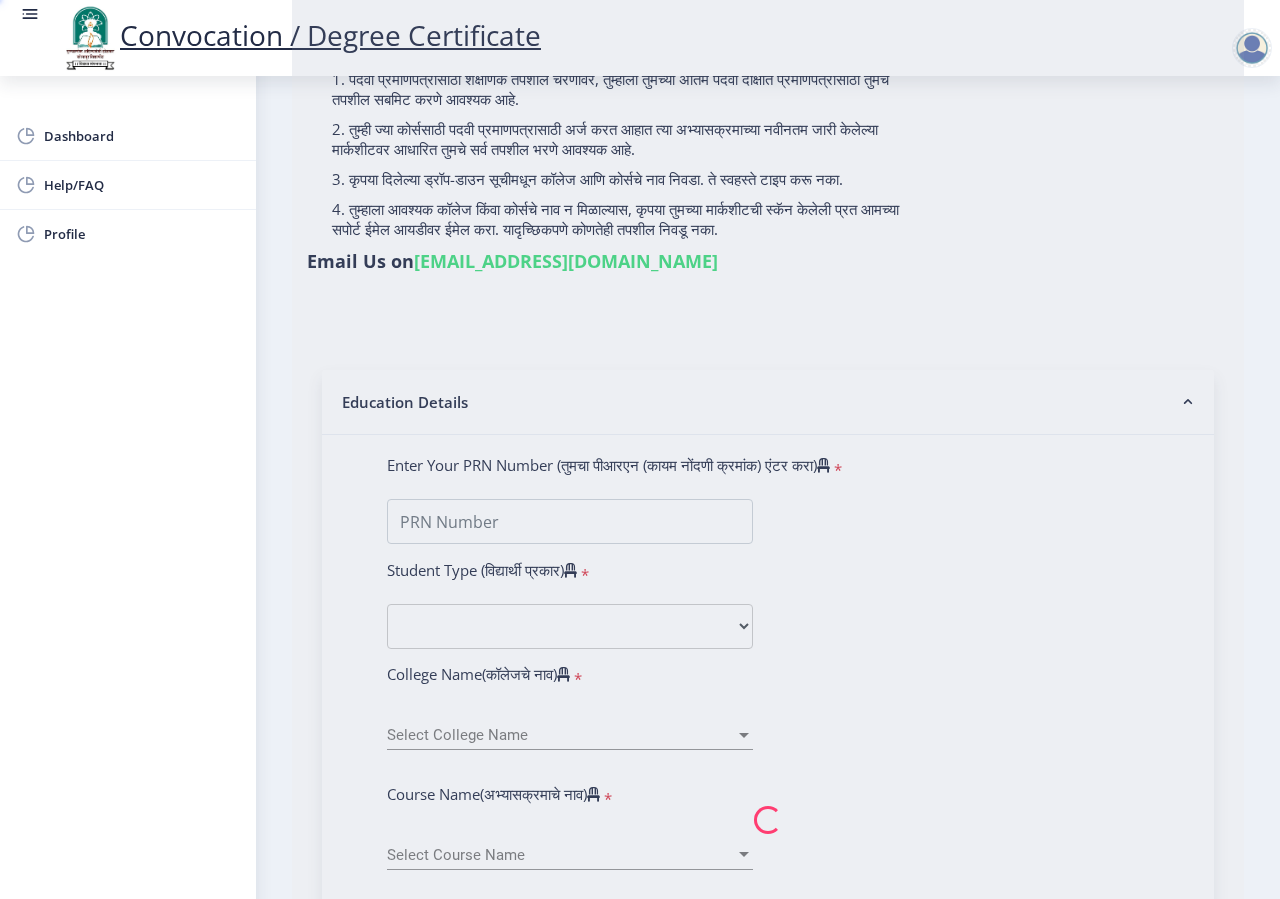 scroll, scrollTop: 0, scrollLeft: 0, axis: both 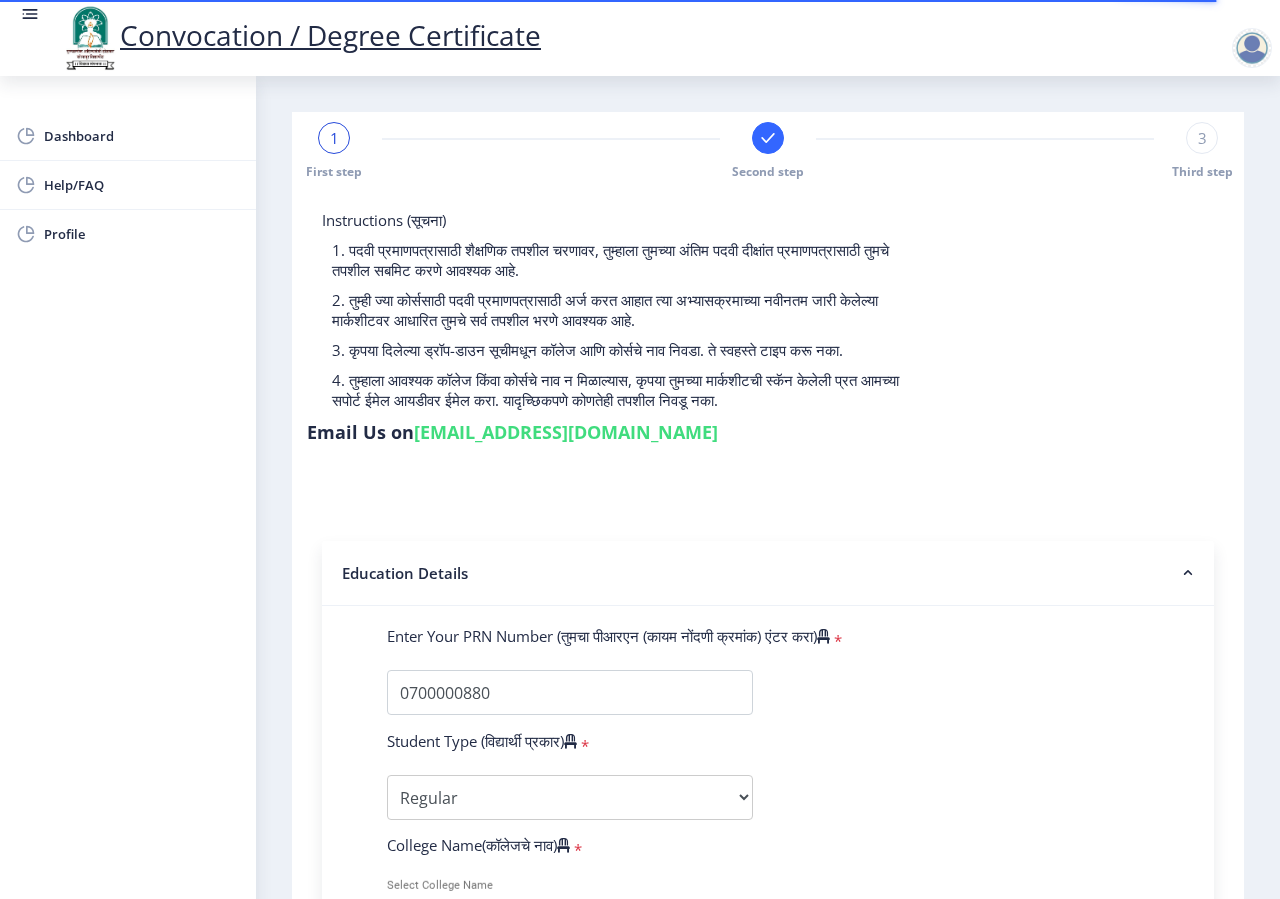 select 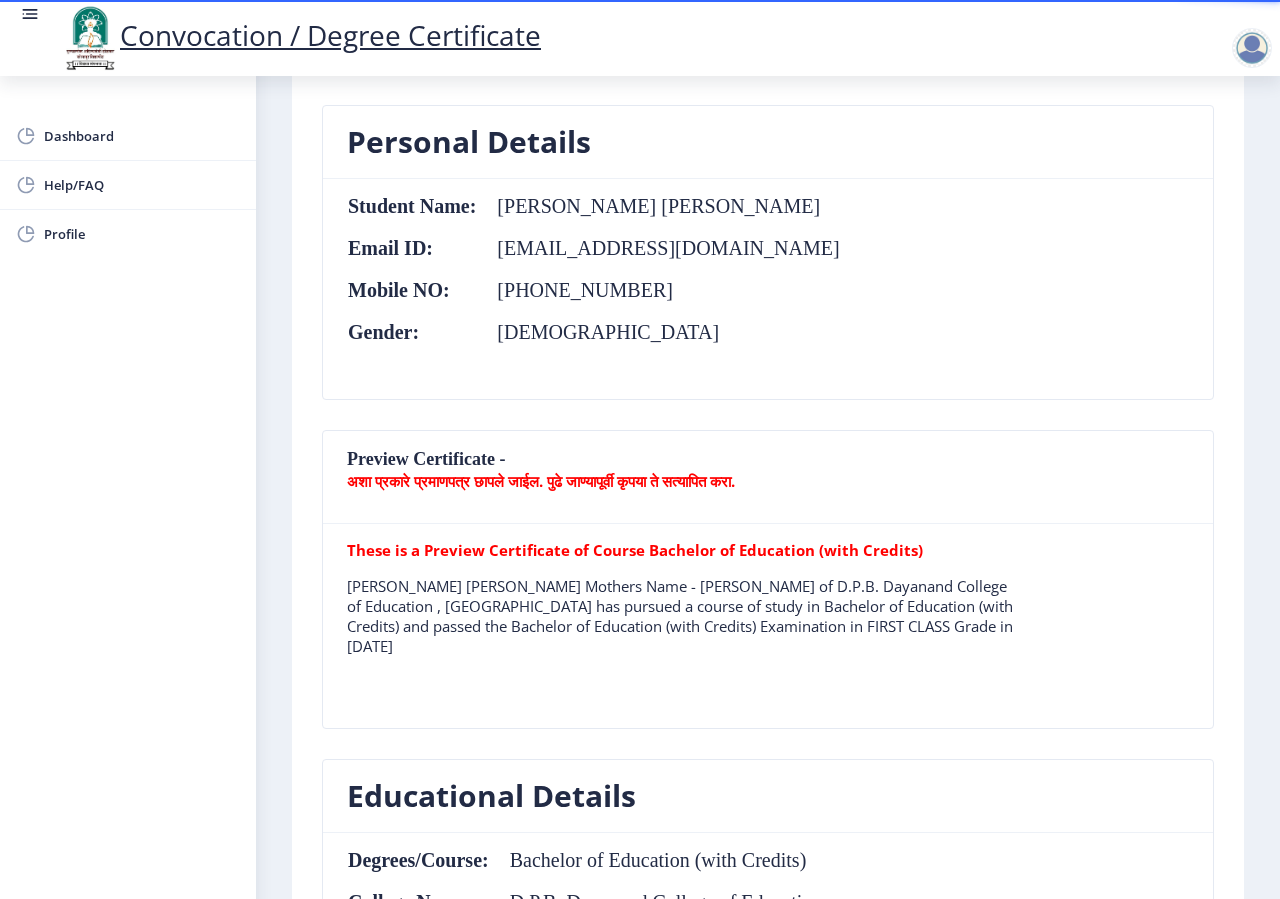 scroll, scrollTop: 0, scrollLeft: 0, axis: both 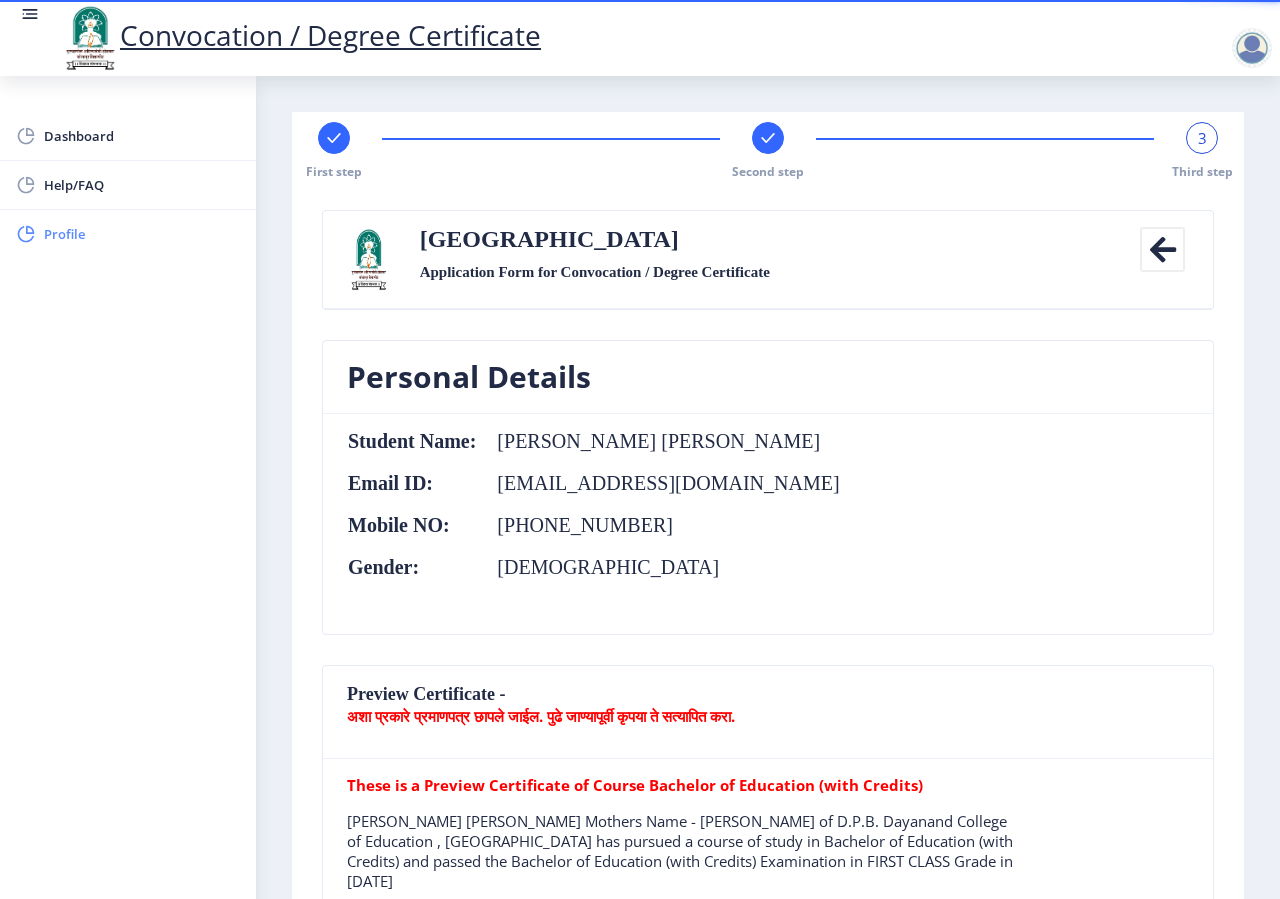 click on "Profile" 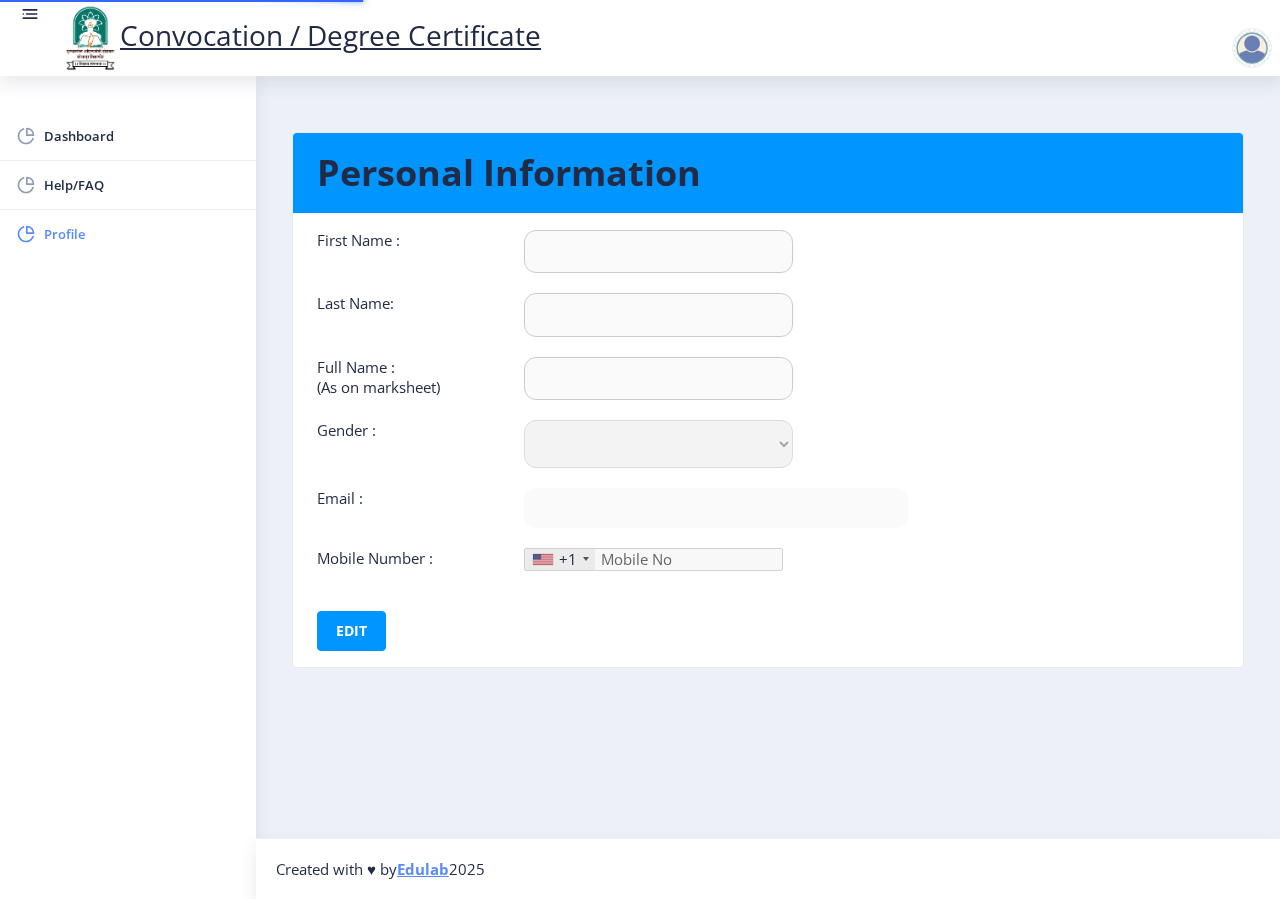 type on "[PERSON_NAME]" 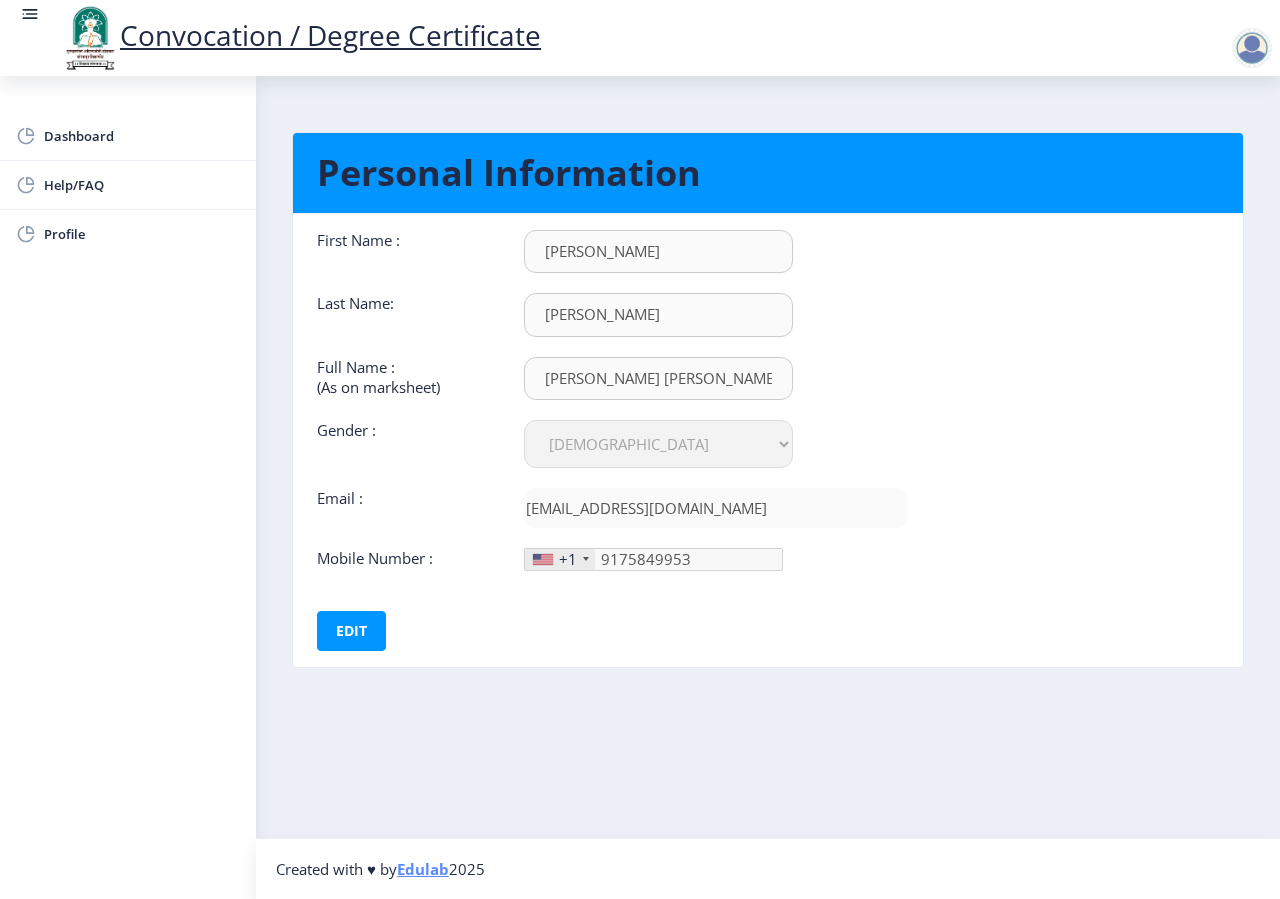 click 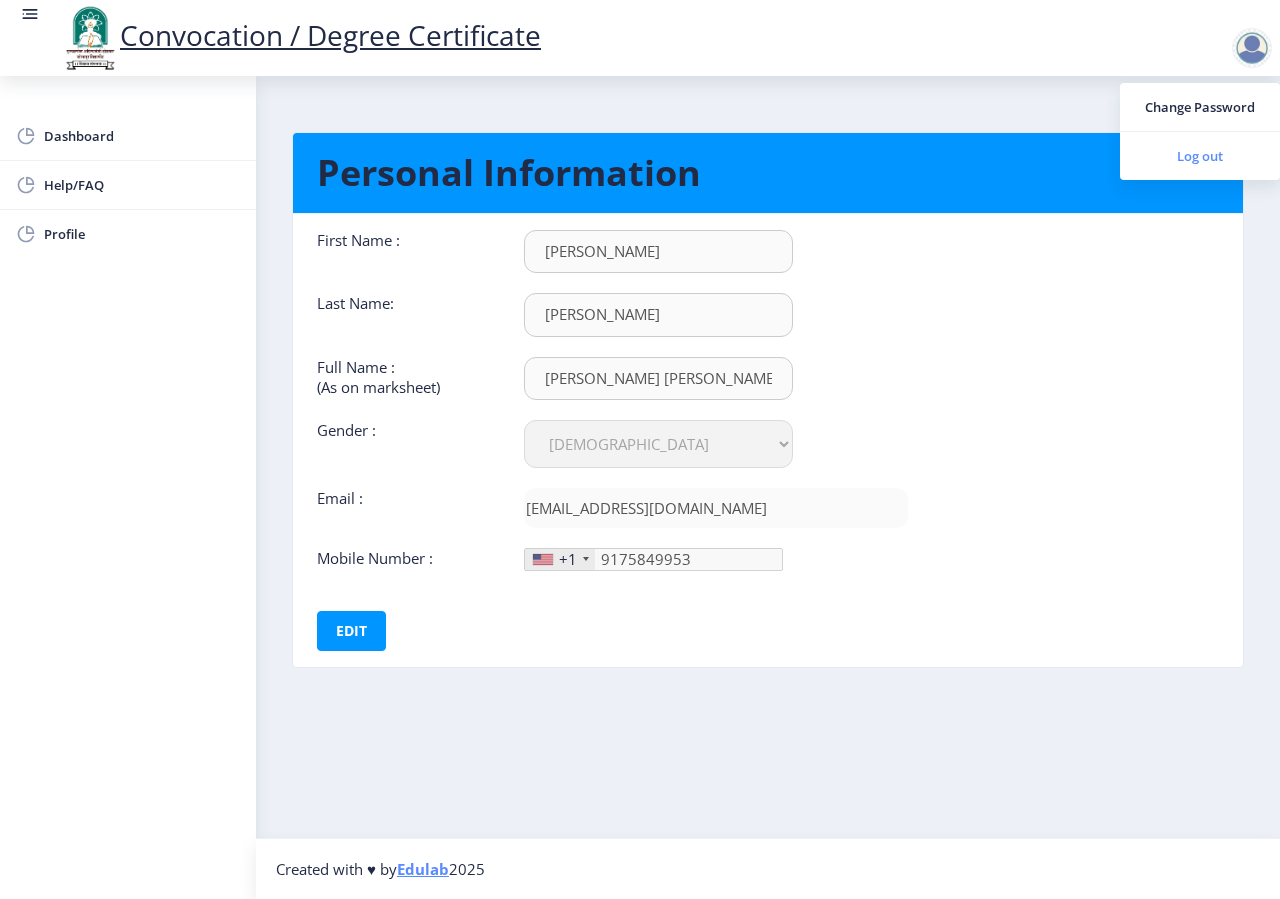 click on "Log out" at bounding box center (1200, 156) 